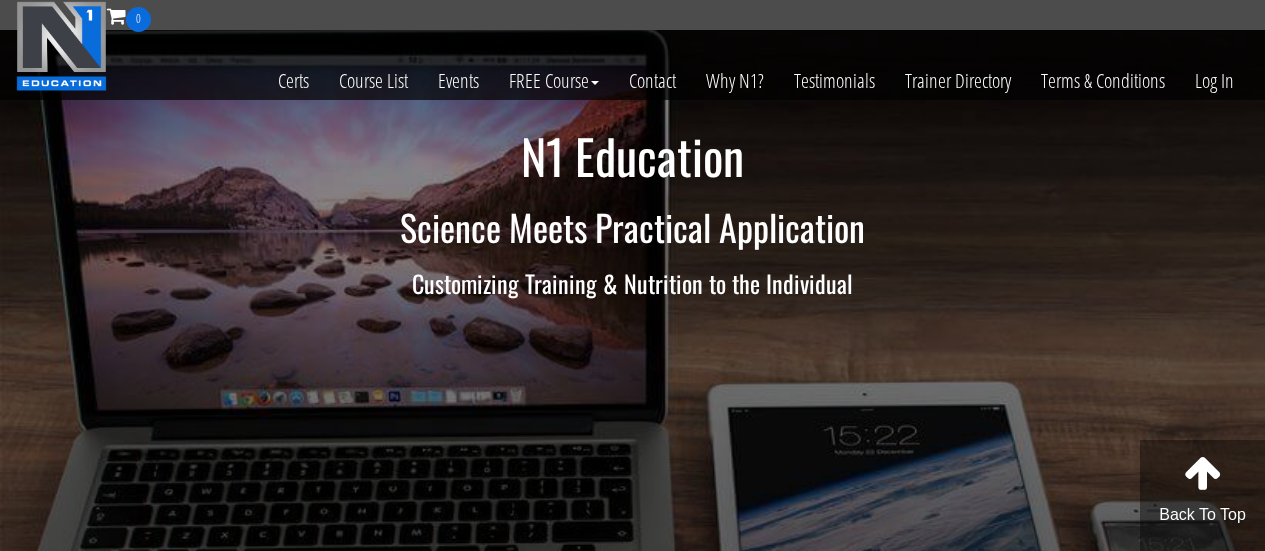 scroll, scrollTop: 0, scrollLeft: 0, axis: both 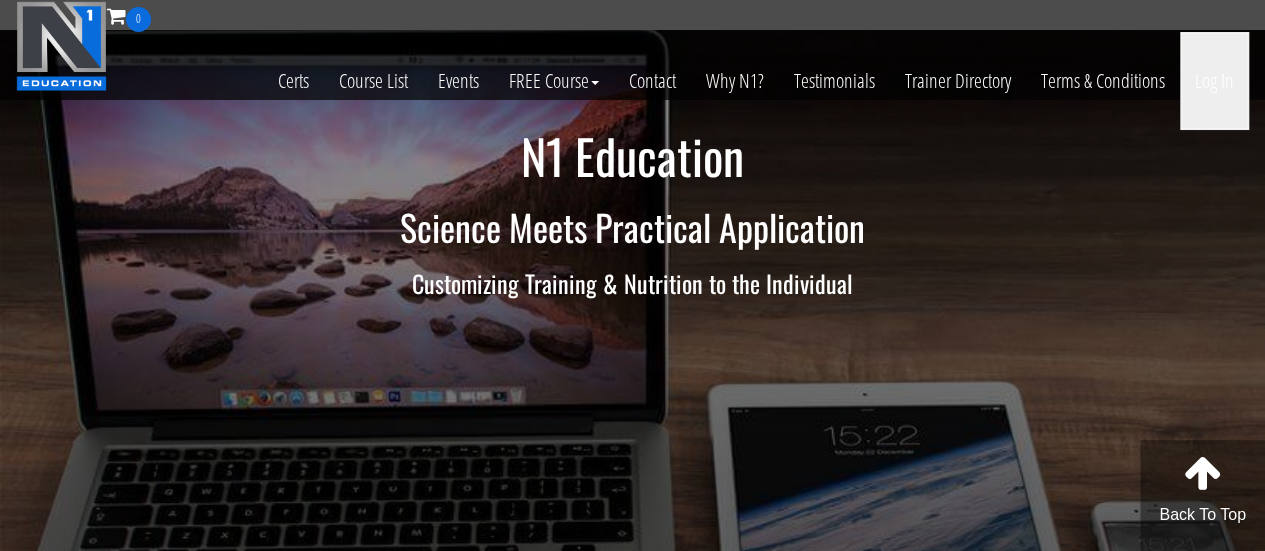 click on "Log In" at bounding box center (1214, 81) 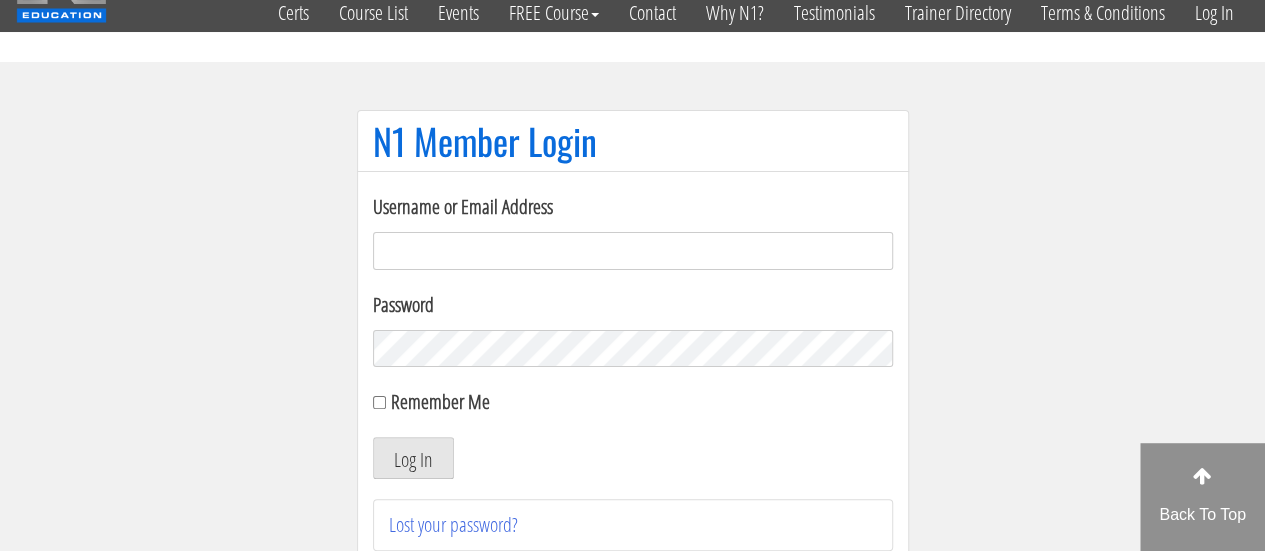 scroll, scrollTop: 100, scrollLeft: 0, axis: vertical 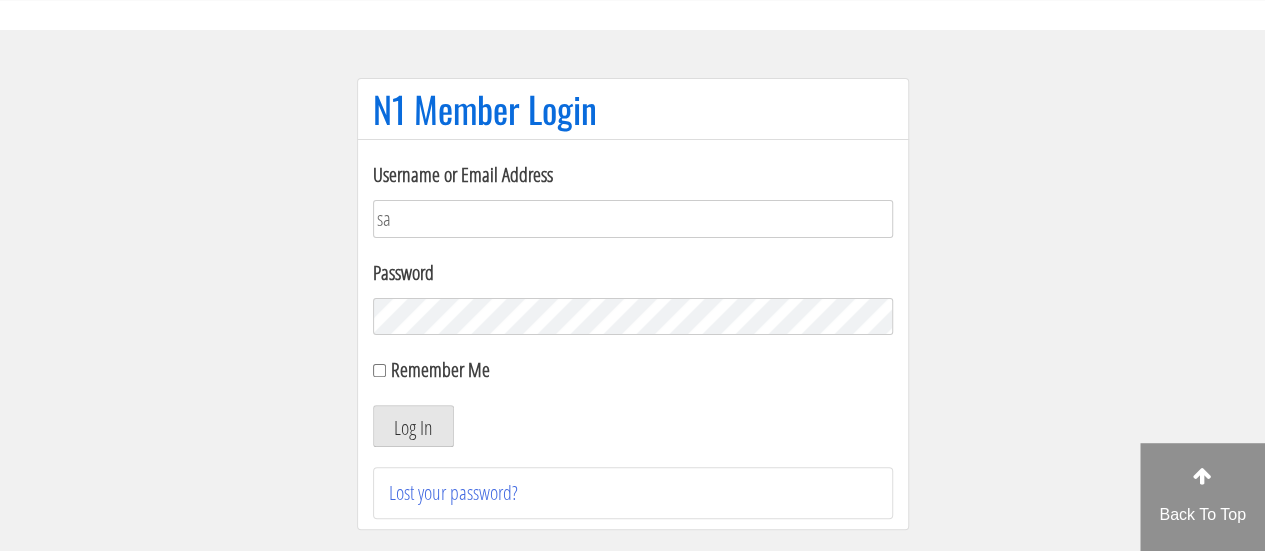 type on "[EMAIL_ADDRESS][DOMAIN_NAME]" 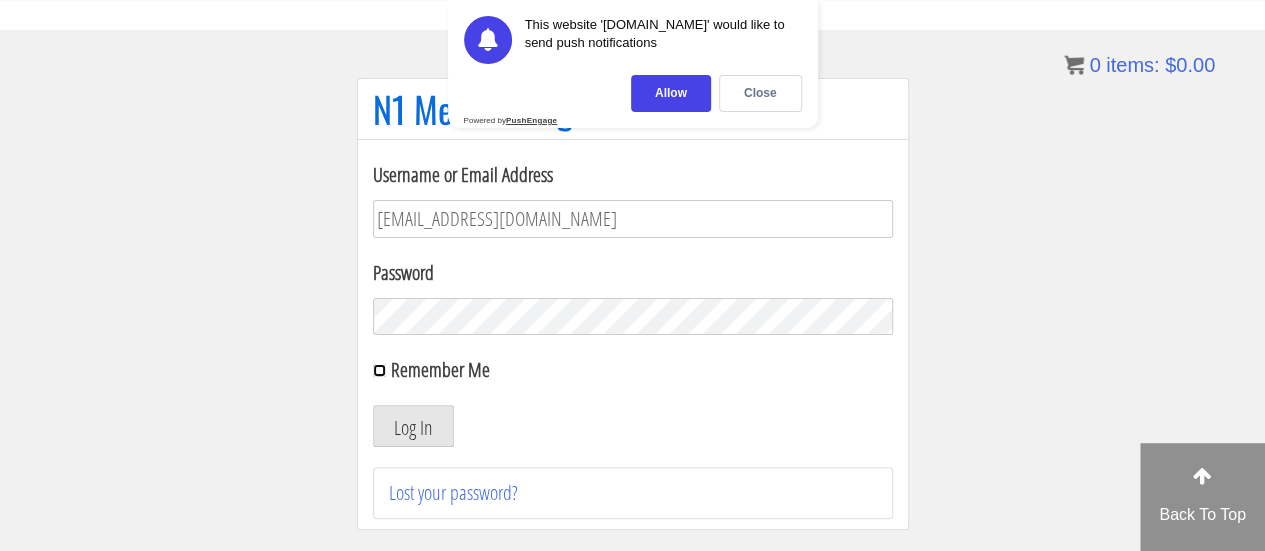 click on "Remember Me" at bounding box center [379, 370] 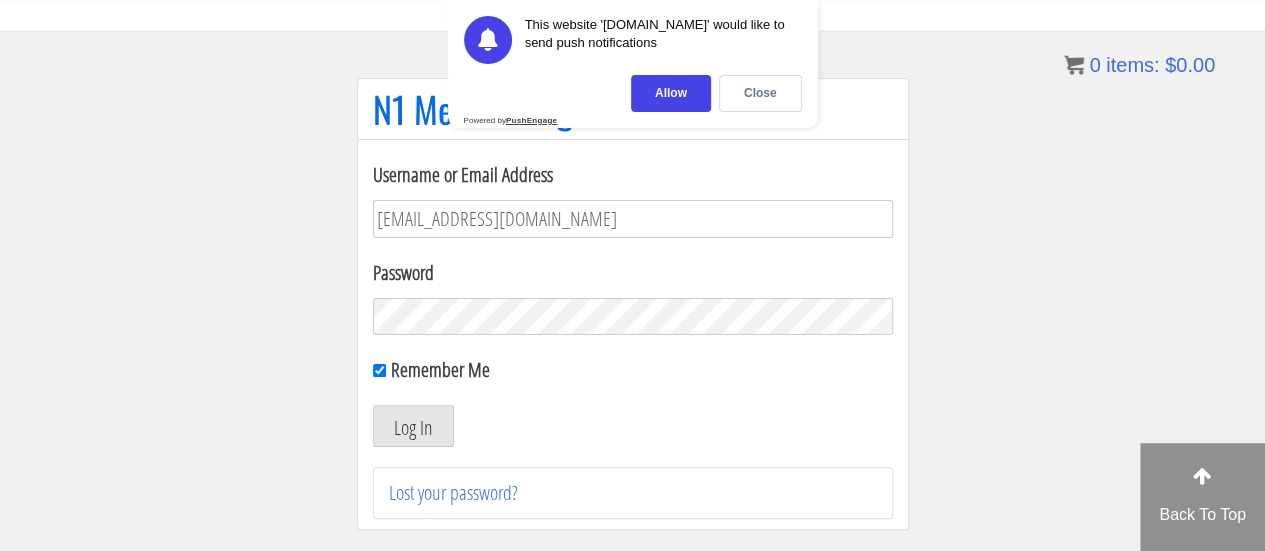 click on "Username or Email Address
salmanhussain3006@gmail.com
Password
Remember Me
Log In
Lost your password?" at bounding box center [633, 339] 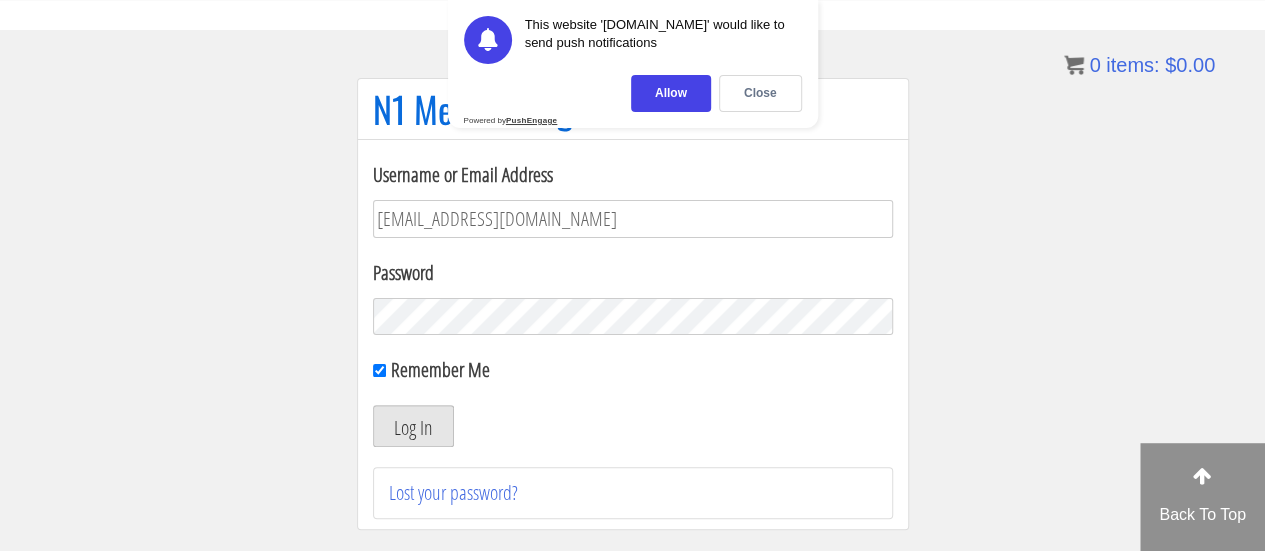 click on "Log In" at bounding box center (413, 426) 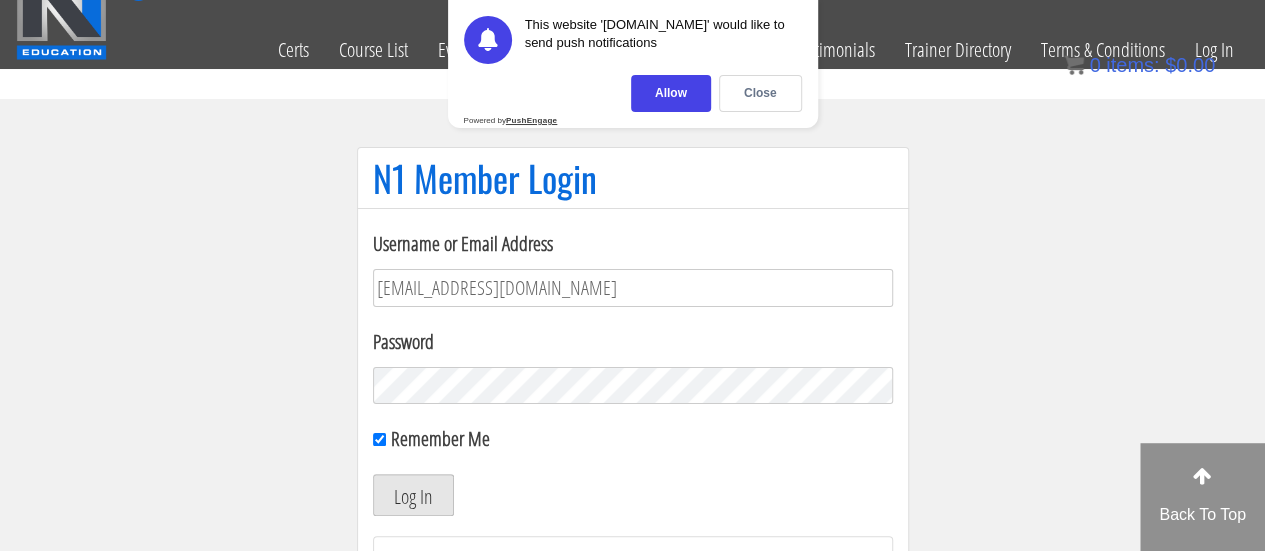 scroll, scrollTop: 0, scrollLeft: 0, axis: both 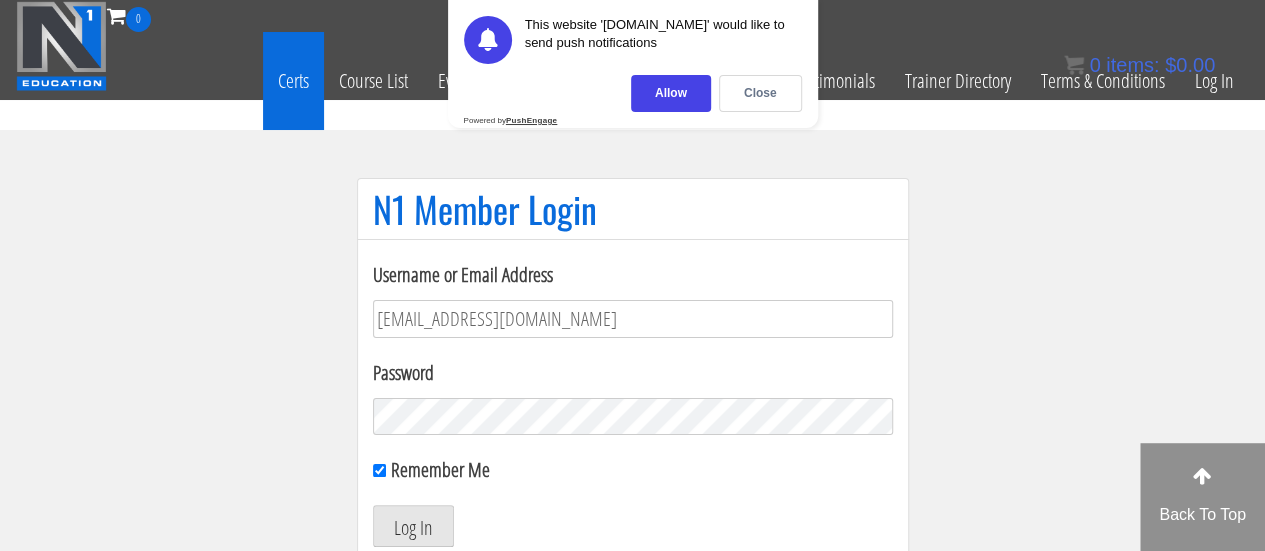 click on "Certs" at bounding box center [293, 81] 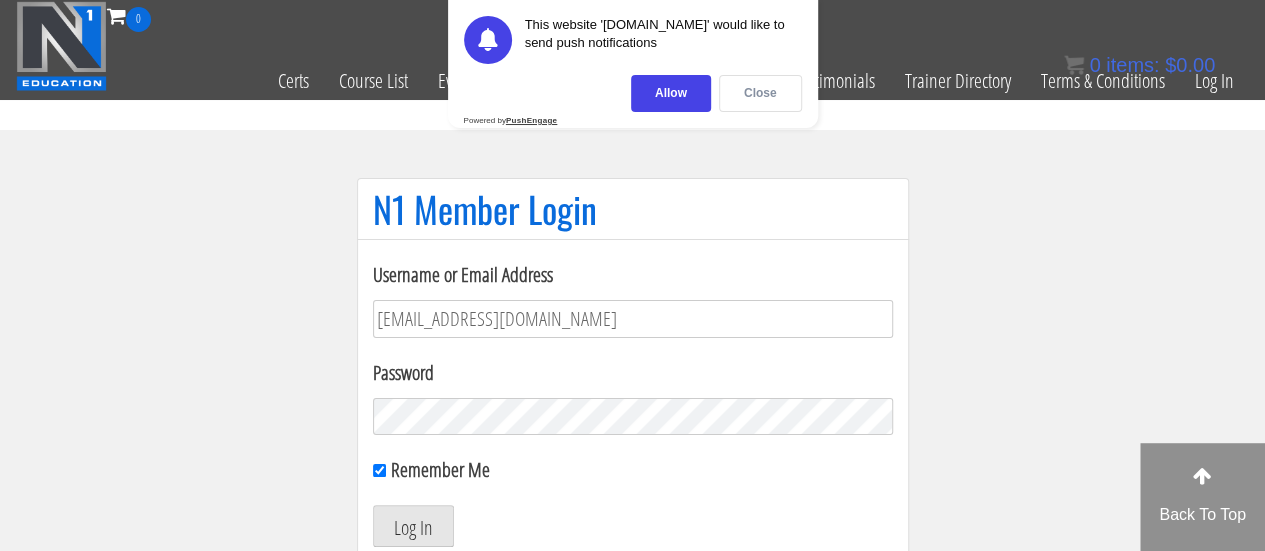 click on "Close" at bounding box center [760, 93] 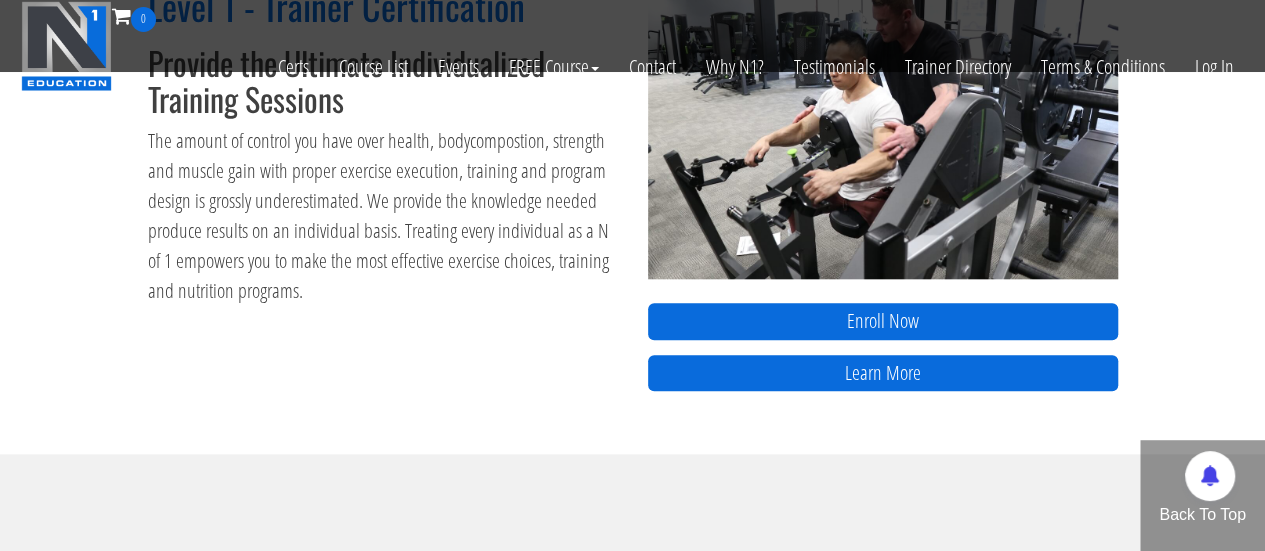 scroll, scrollTop: 1000, scrollLeft: 0, axis: vertical 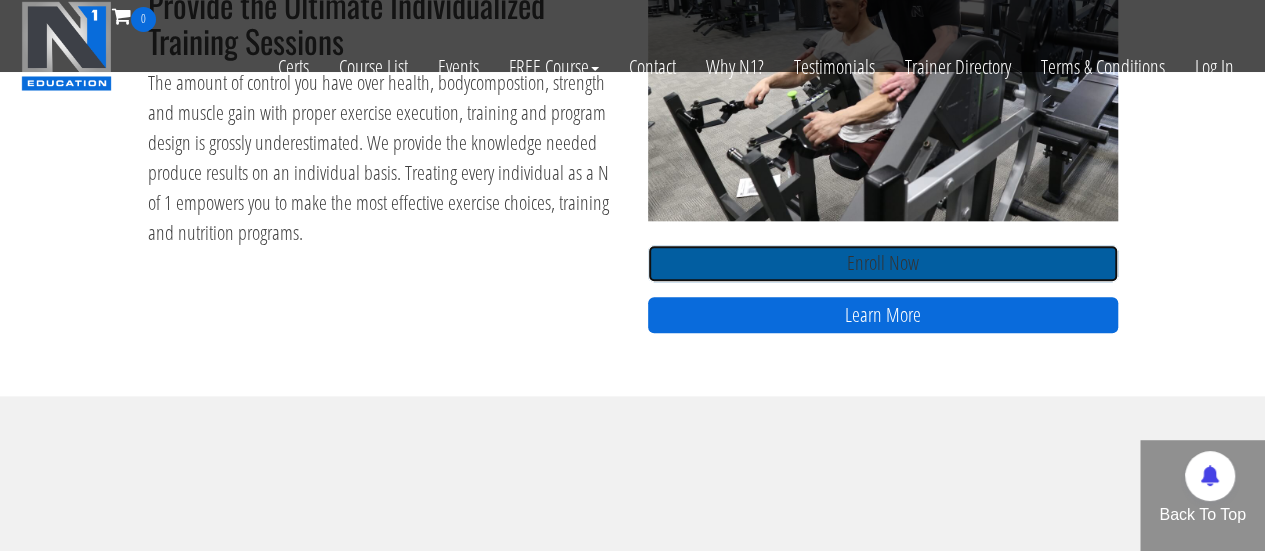 click on "Enroll Now" at bounding box center [883, 263] 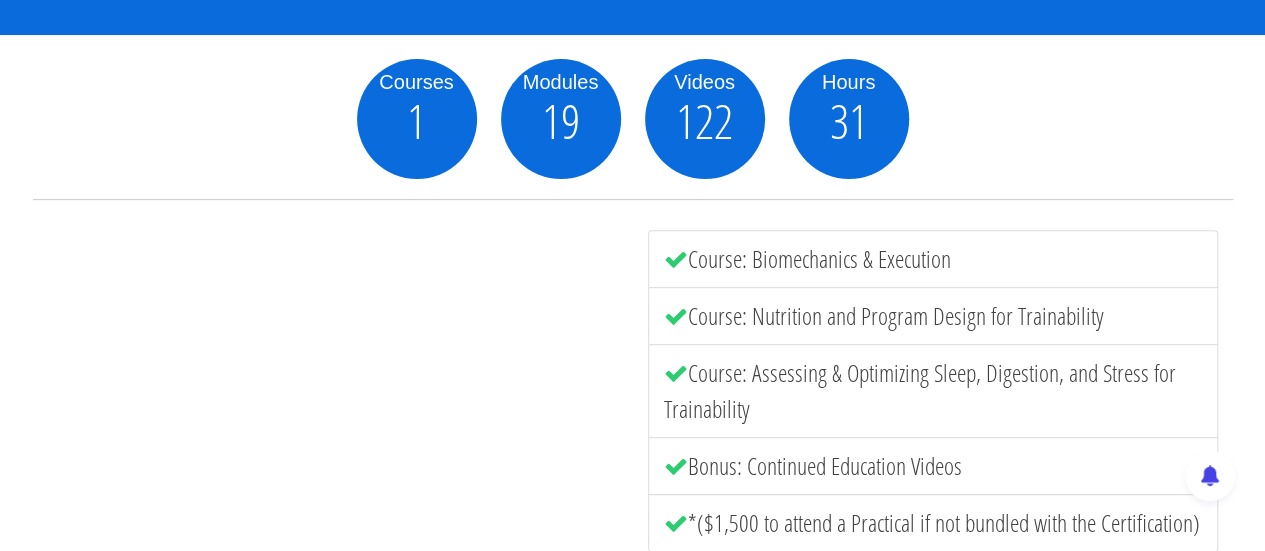 scroll, scrollTop: 400, scrollLeft: 0, axis: vertical 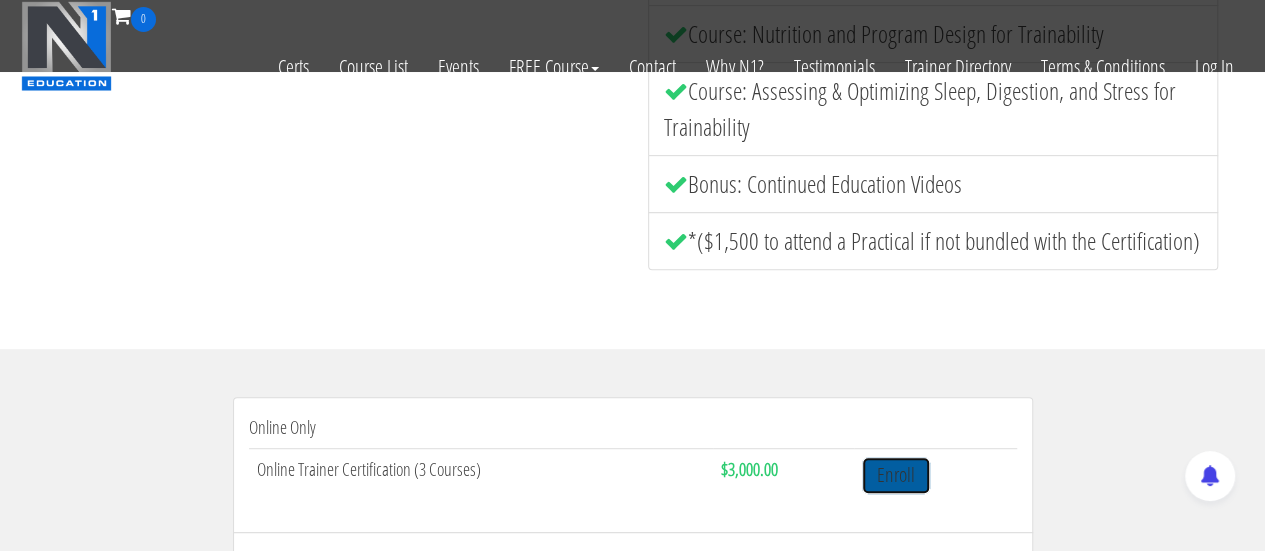 click on "Enroll" at bounding box center [896, 475] 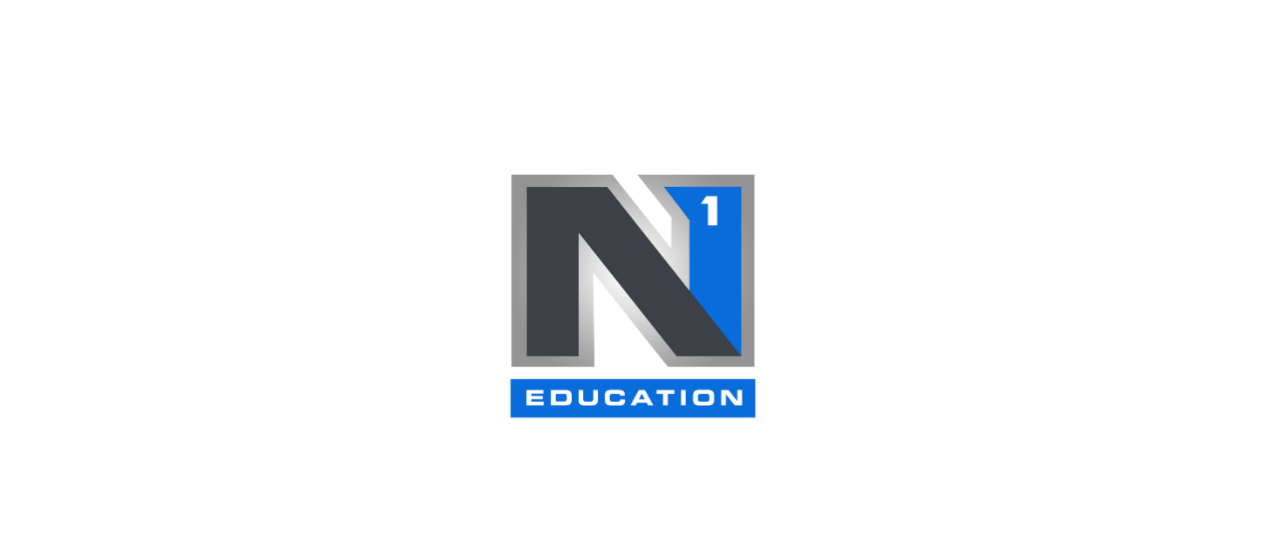 scroll, scrollTop: 0, scrollLeft: 0, axis: both 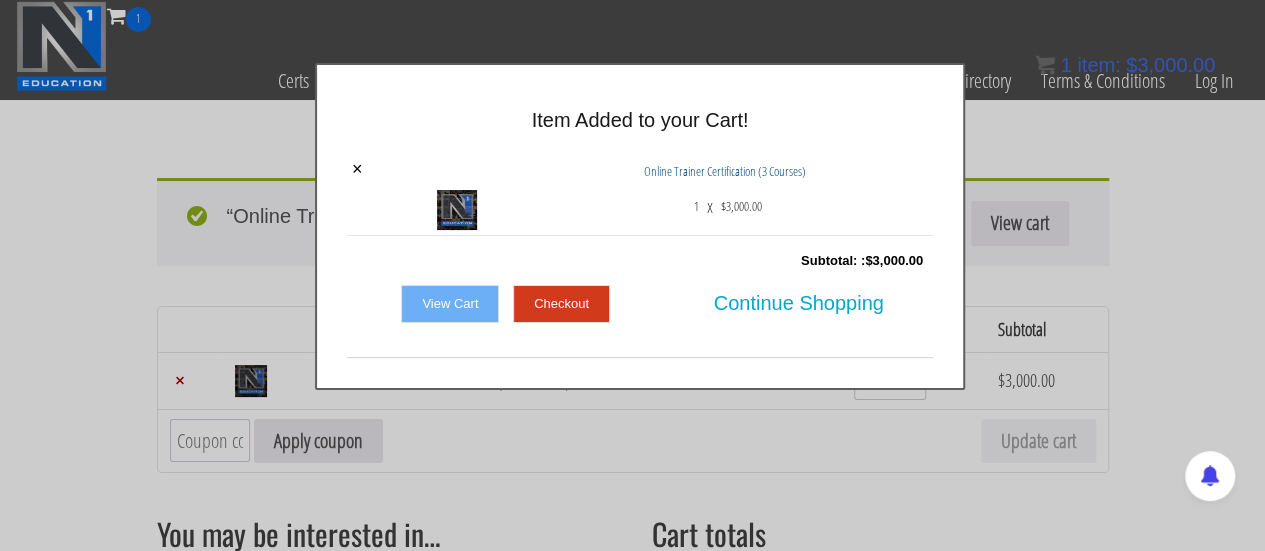 click on "View Cart" at bounding box center [450, 304] 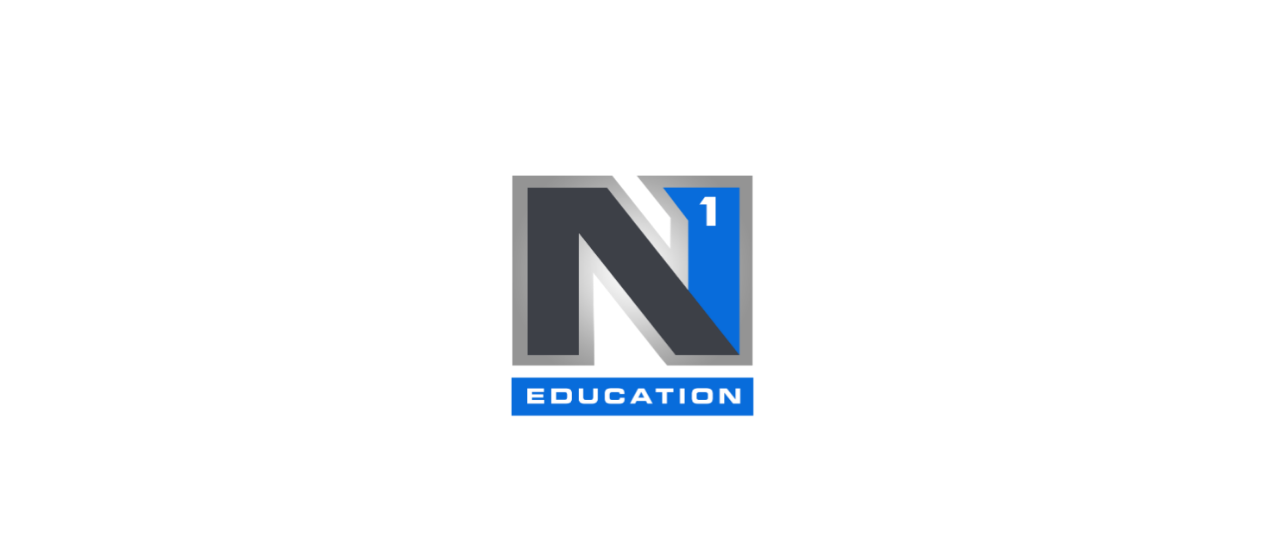 scroll, scrollTop: 0, scrollLeft: 0, axis: both 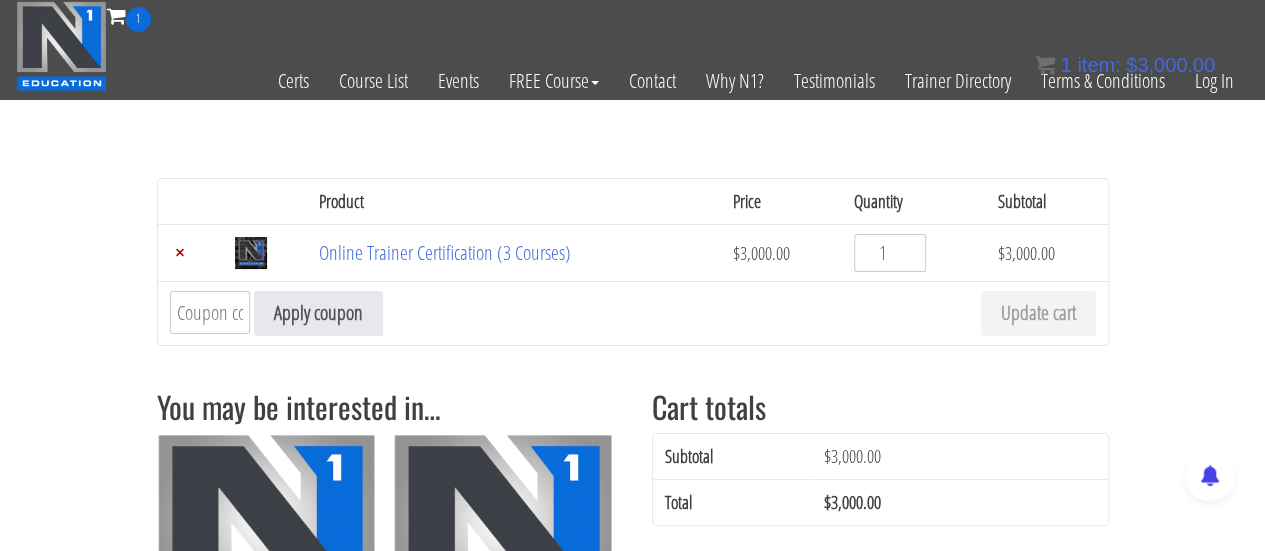 click on "Coupon:" at bounding box center (210, 312) 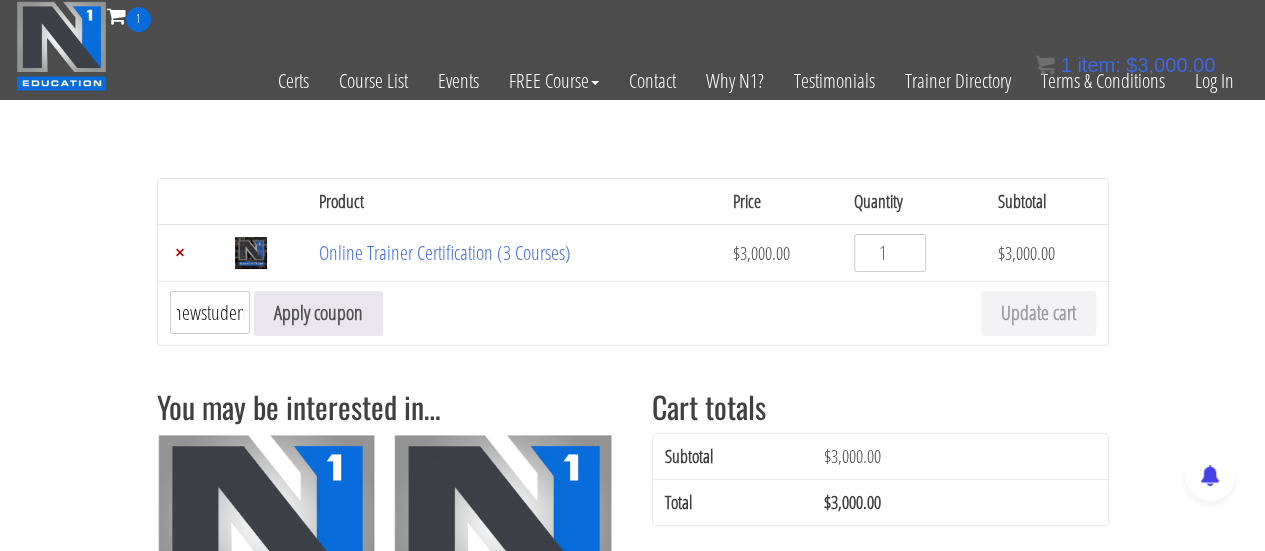 scroll, scrollTop: 0, scrollLeft: 9, axis: horizontal 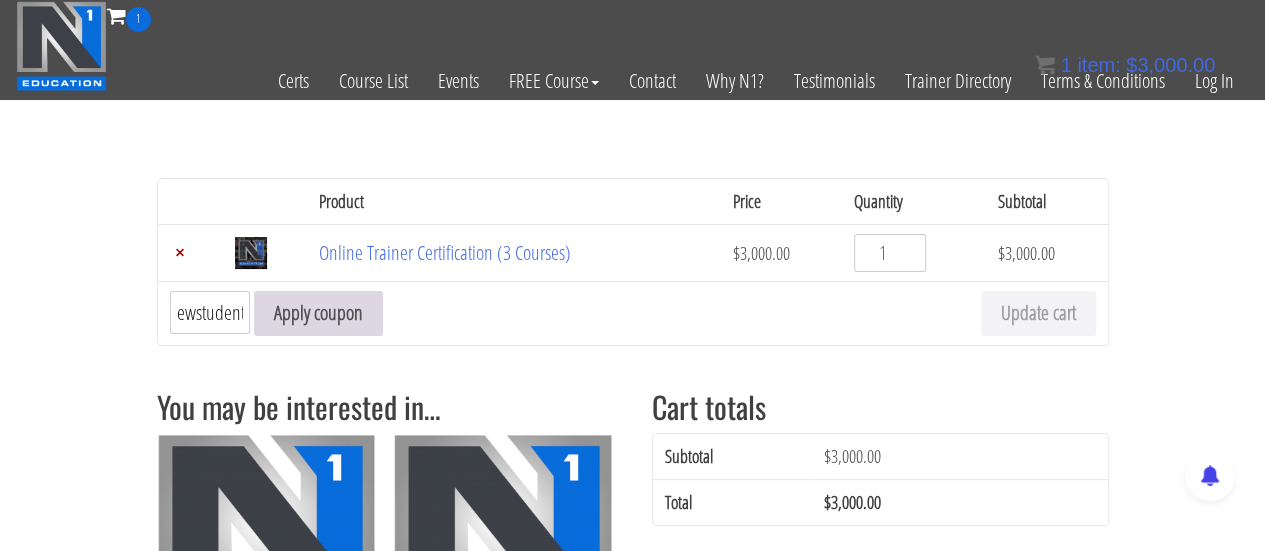 type on "newstudent" 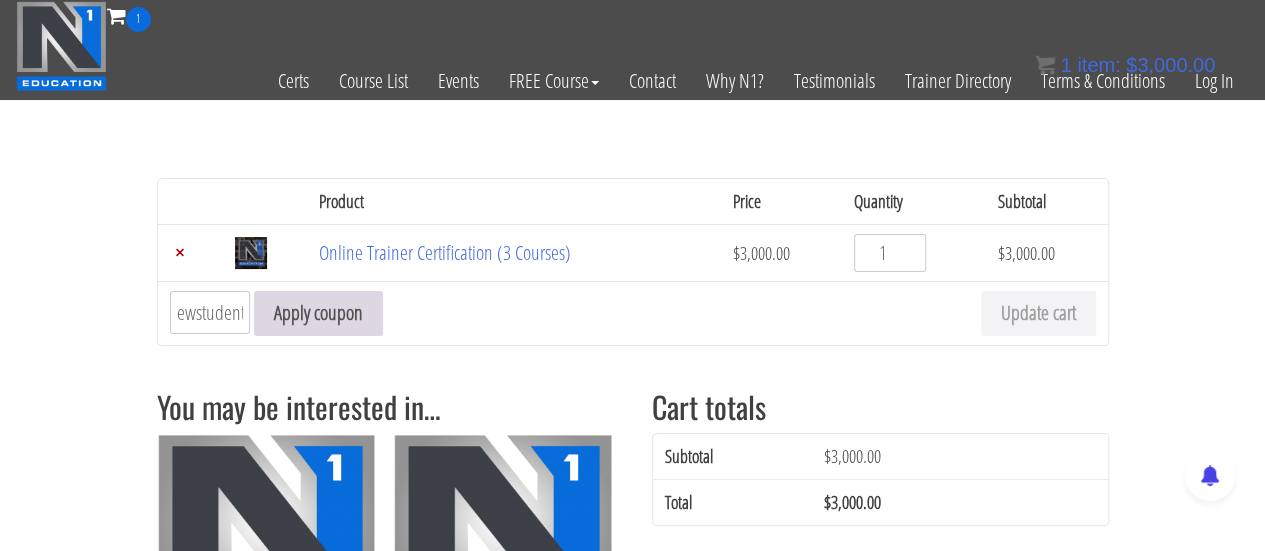 click on "Apply coupon" at bounding box center (318, 313) 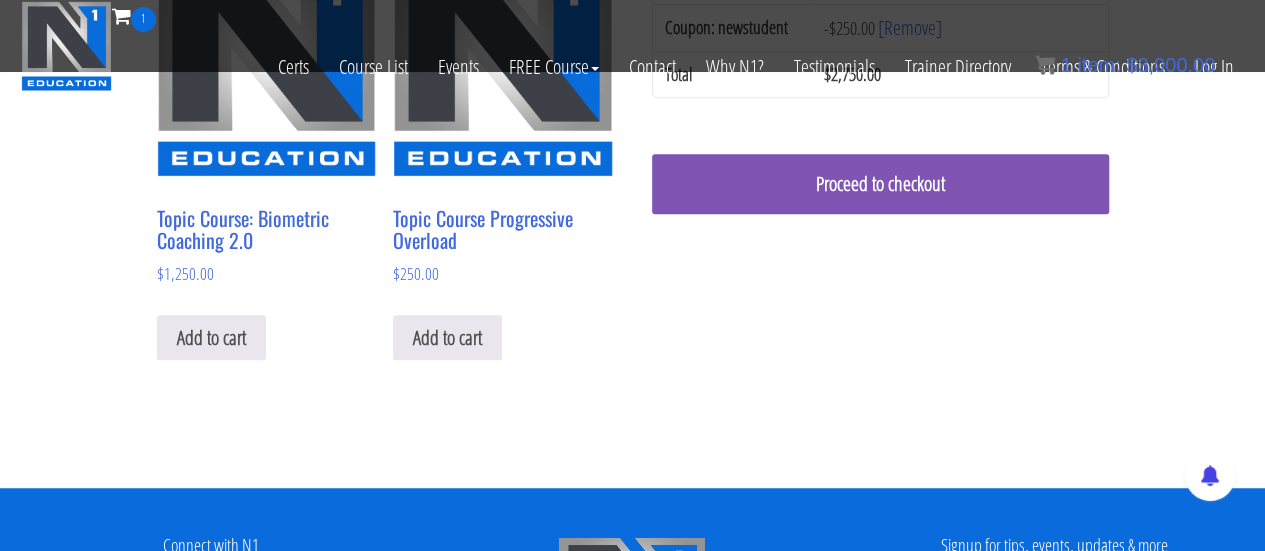 scroll, scrollTop: 378, scrollLeft: 0, axis: vertical 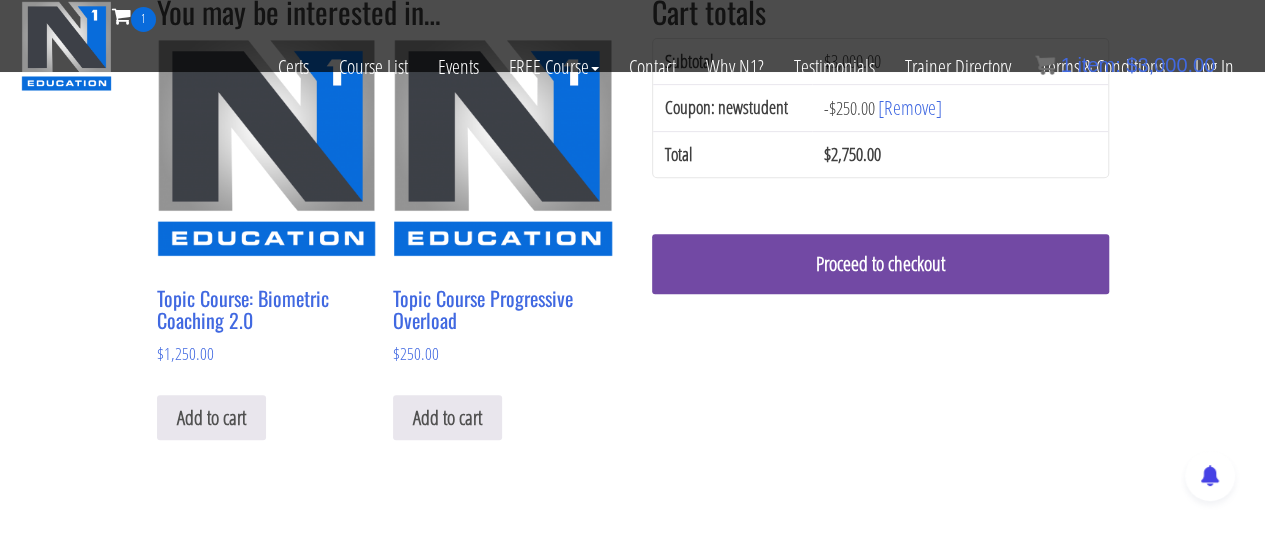 click on "Proceed to checkout" at bounding box center [880, 264] 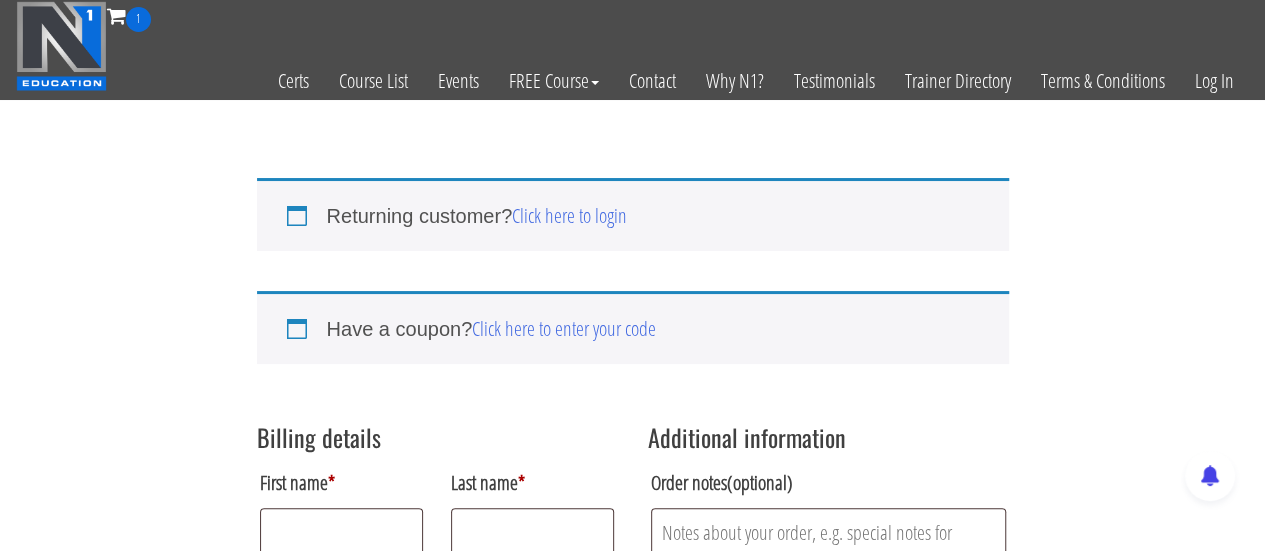 scroll, scrollTop: 100, scrollLeft: 0, axis: vertical 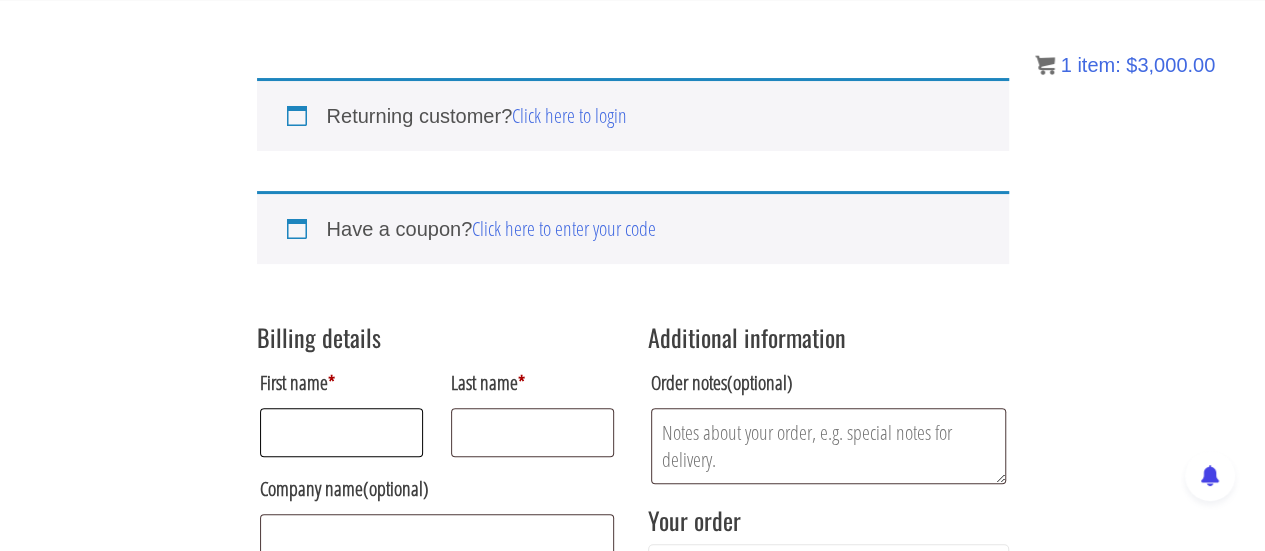 click on "First name  *" at bounding box center (342, 432) 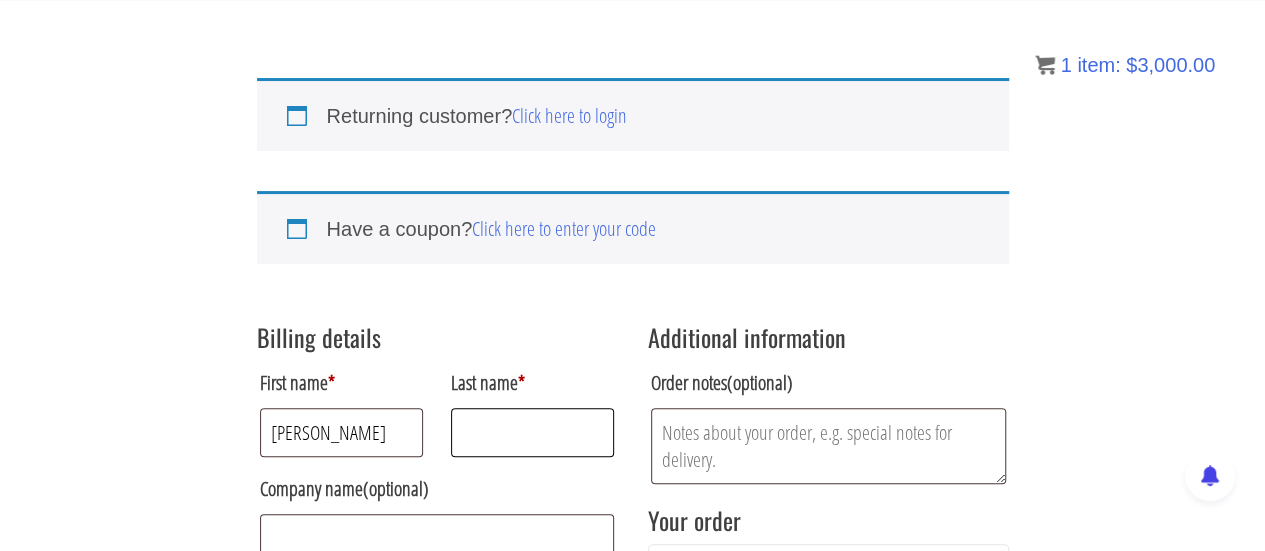 type on "Hussain" 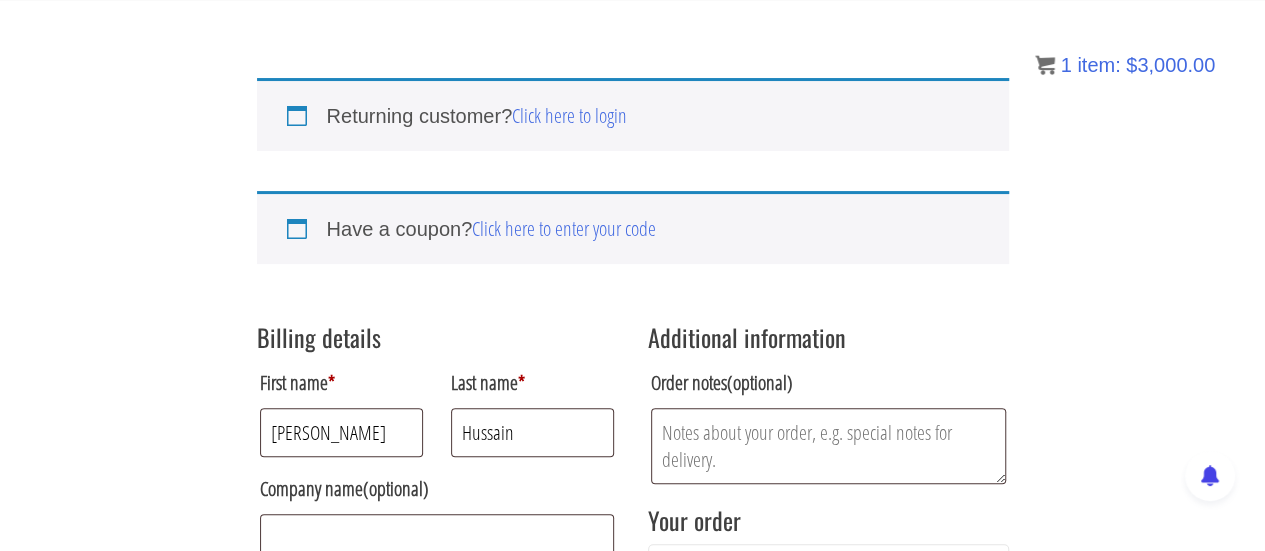 type on "[GEOGRAPHIC_DATA] near [GEOGRAPHIC_DATA] [GEOGRAPHIC_DATA], [GEOGRAPHIC_DATA]" 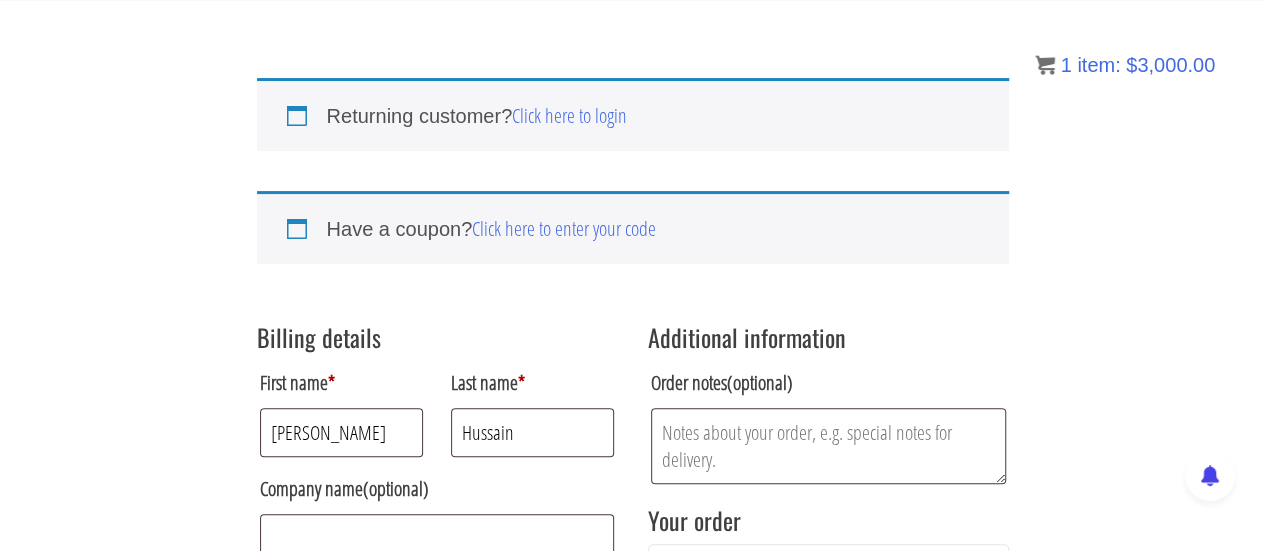 select on "AS" 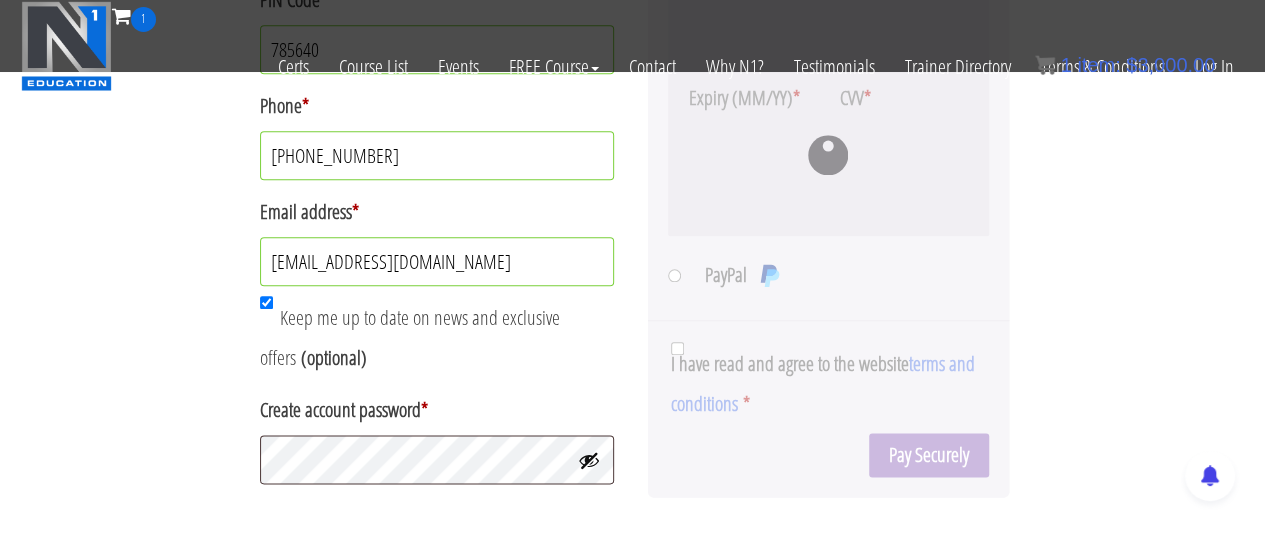 scroll, scrollTop: 1043, scrollLeft: 0, axis: vertical 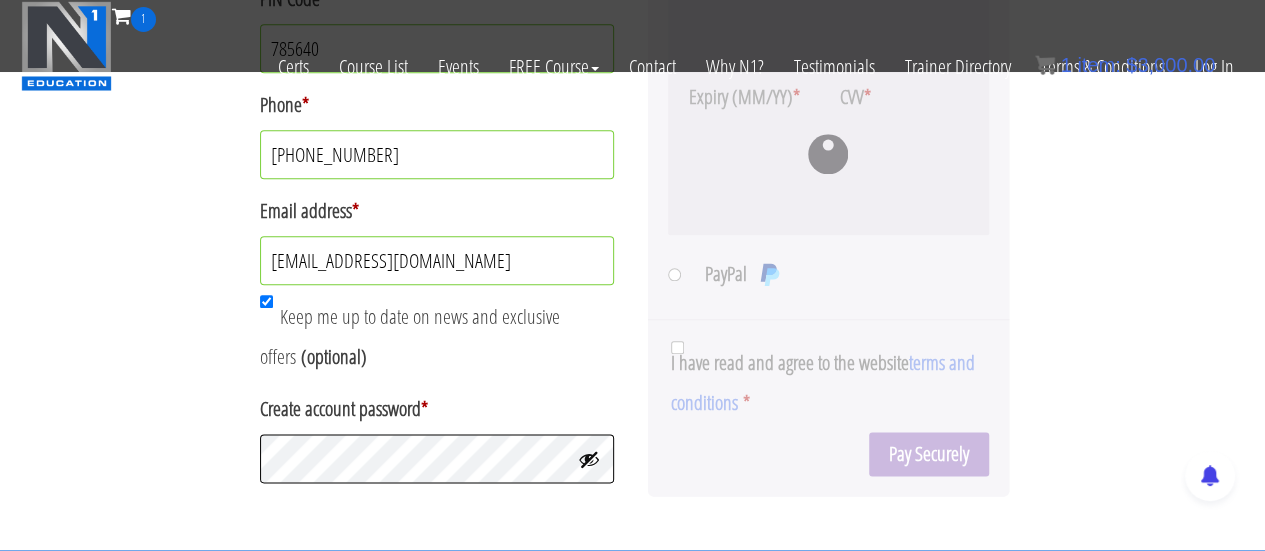 click on "Returning customer?  Click here to login
If you have shopped with us before, please enter your details below. If you are a new customer, please proceed to the Billing section.
Username or email  *
Password  *
Remember me
Login
Lost your password?
Have a coupon?  Click here to enter your code
If you have a coupon code, please apply it below.
Coupon:
Apply coupon
Billing details
First name  * [PERSON_NAME] Last name  * [PERSON_NAME] Company name  (optional) Country / Region  * Select a country / region… [GEOGRAPHIC_DATA] [GEOGRAPHIC_DATA] [GEOGRAPHIC_DATA] [GEOGRAPHIC_DATA] [US_STATE] [GEOGRAPHIC_DATA] [GEOGRAPHIC_DATA] [GEOGRAPHIC_DATA] [GEOGRAPHIC_DATA] [GEOGRAPHIC_DATA] [GEOGRAPHIC_DATA] [GEOGRAPHIC_DATA] [GEOGRAPHIC_DATA] [GEOGRAPHIC_DATA] [GEOGRAPHIC_DATA] [GEOGRAPHIC_DATA] [GEOGRAPHIC_DATA] [GEOGRAPHIC_DATA] [GEOGRAPHIC_DATA] [GEOGRAPHIC_DATA] [GEOGRAPHIC_DATA] [GEOGRAPHIC_DATA] [GEOGRAPHIC_DATA] [GEOGRAPHIC_DATA] [GEOGRAPHIC_DATA] [GEOGRAPHIC_DATA] [GEOGRAPHIC_DATA] [GEOGRAPHIC_DATA] [GEOGRAPHIC_DATA], [GEOGRAPHIC_DATA] and [GEOGRAPHIC_DATA] [GEOGRAPHIC_DATA]" at bounding box center [632, -247] 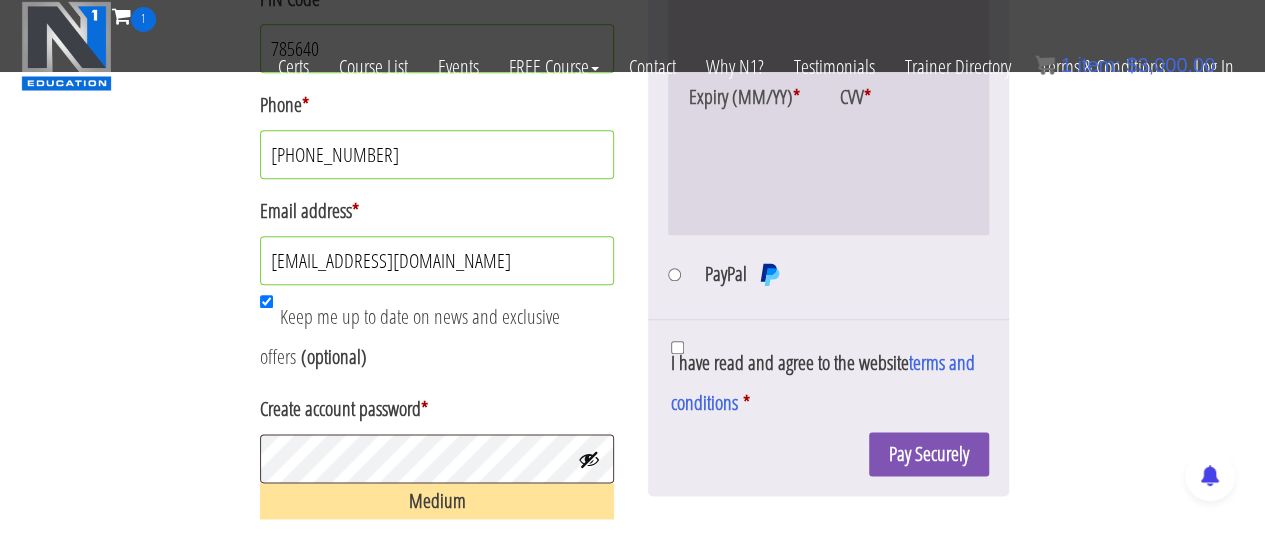 click at bounding box center (589, 459) 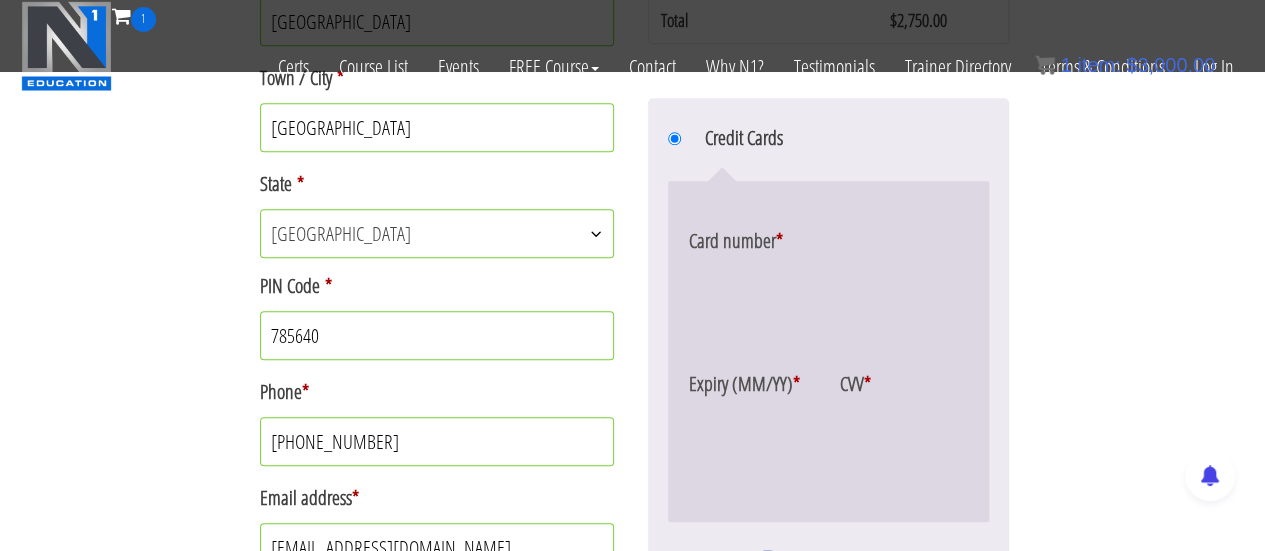 scroll, scrollTop: 843, scrollLeft: 0, axis: vertical 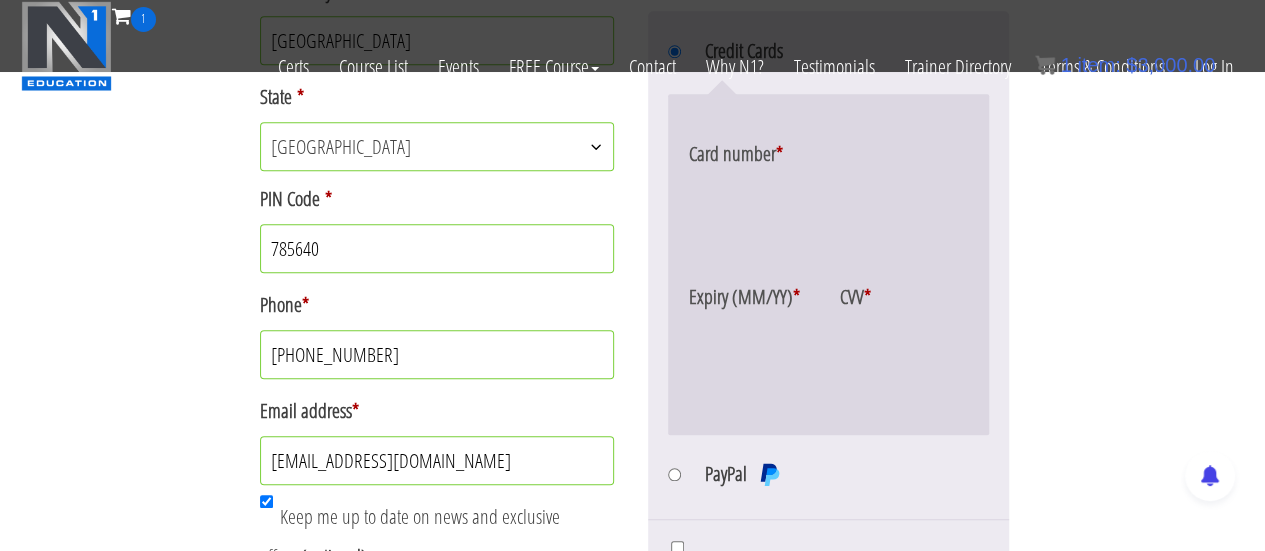 drag, startPoint x: 288, startPoint y: 351, endPoint x: 296, endPoint y: 366, distance: 17 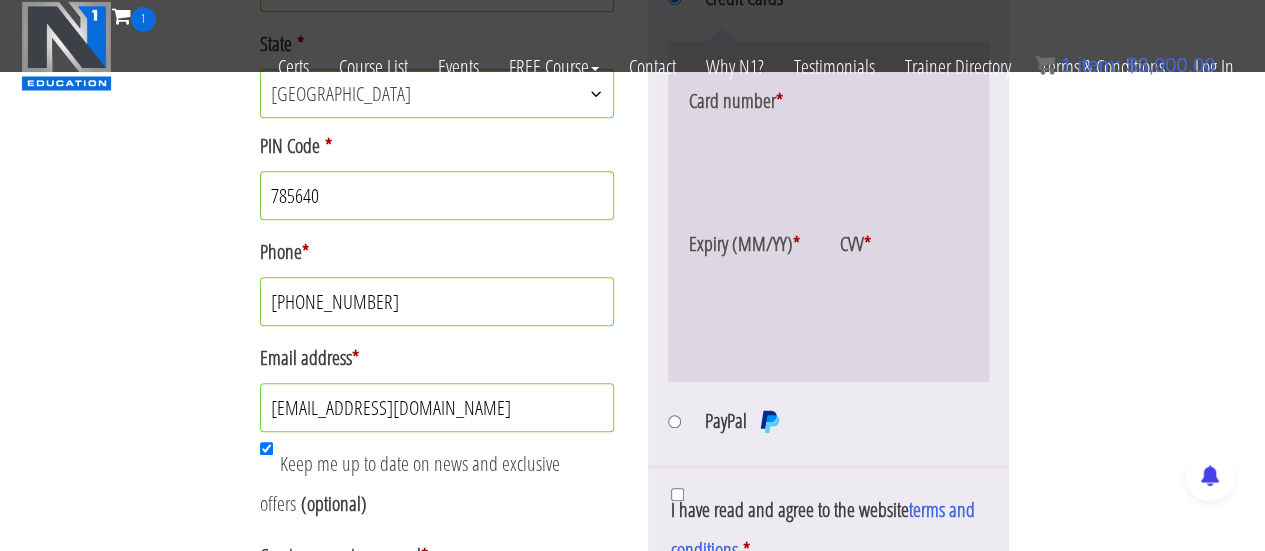 scroll, scrollTop: 971, scrollLeft: 0, axis: vertical 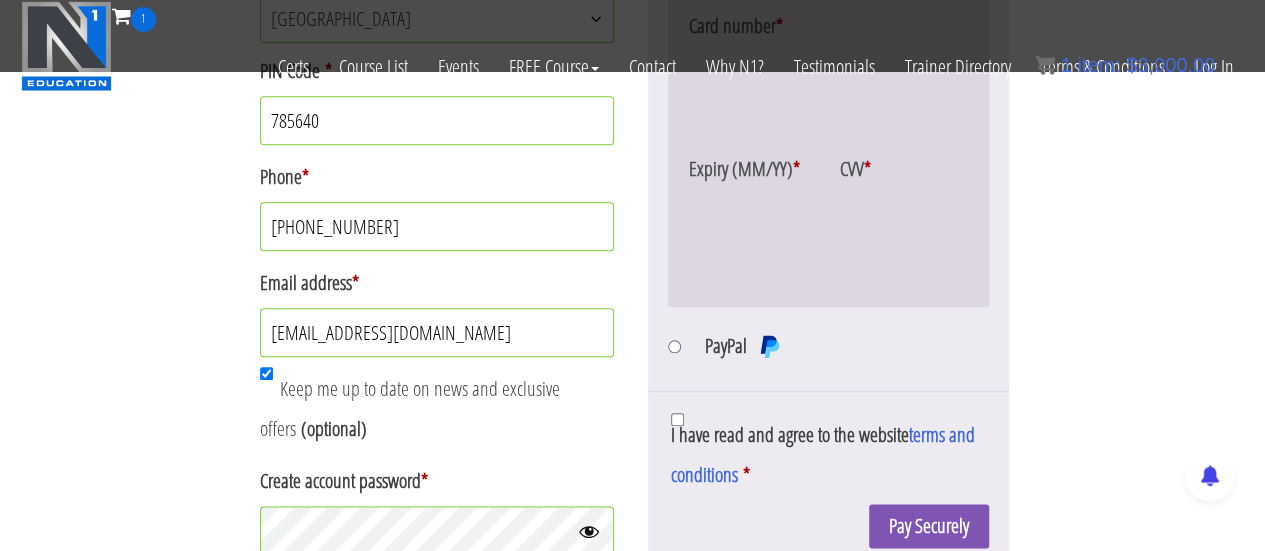 click on "I have read and agree to the website  terms and conditions   *" at bounding box center (828, 455) 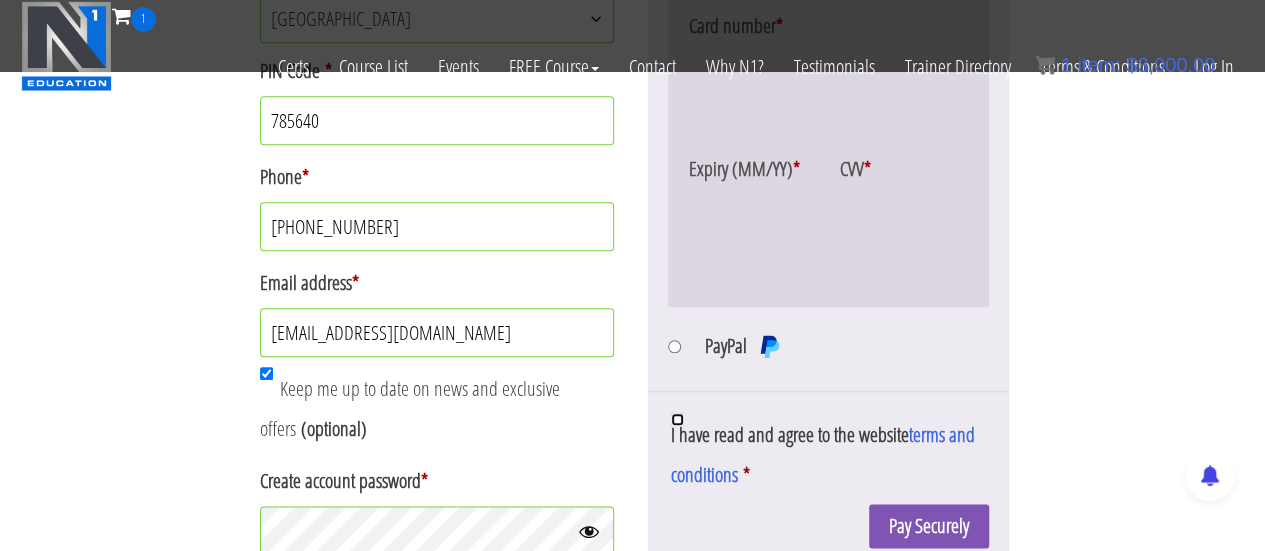 click on "I have read and agree to the website  terms and conditions   *" at bounding box center (677, 419) 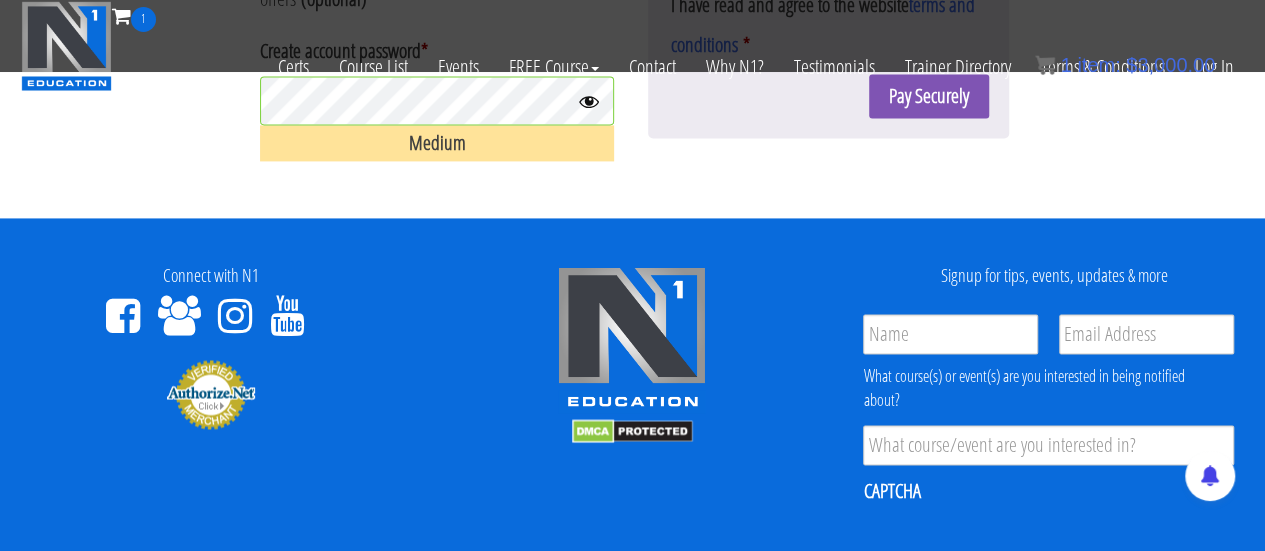 scroll, scrollTop: 1301, scrollLeft: 0, axis: vertical 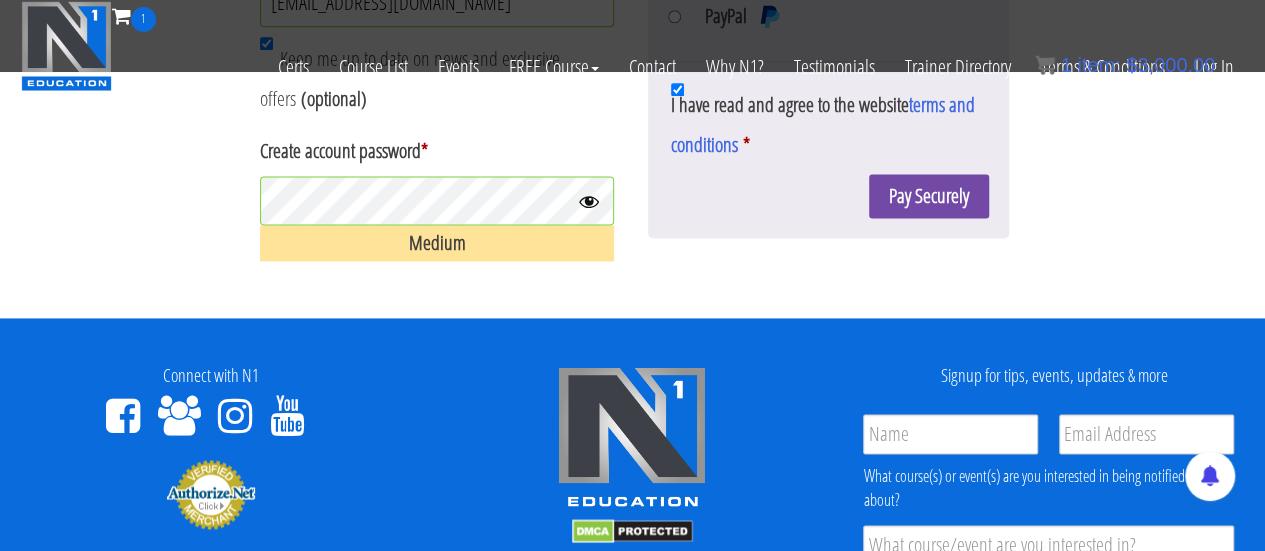 click on "Pay Securely" at bounding box center [929, 196] 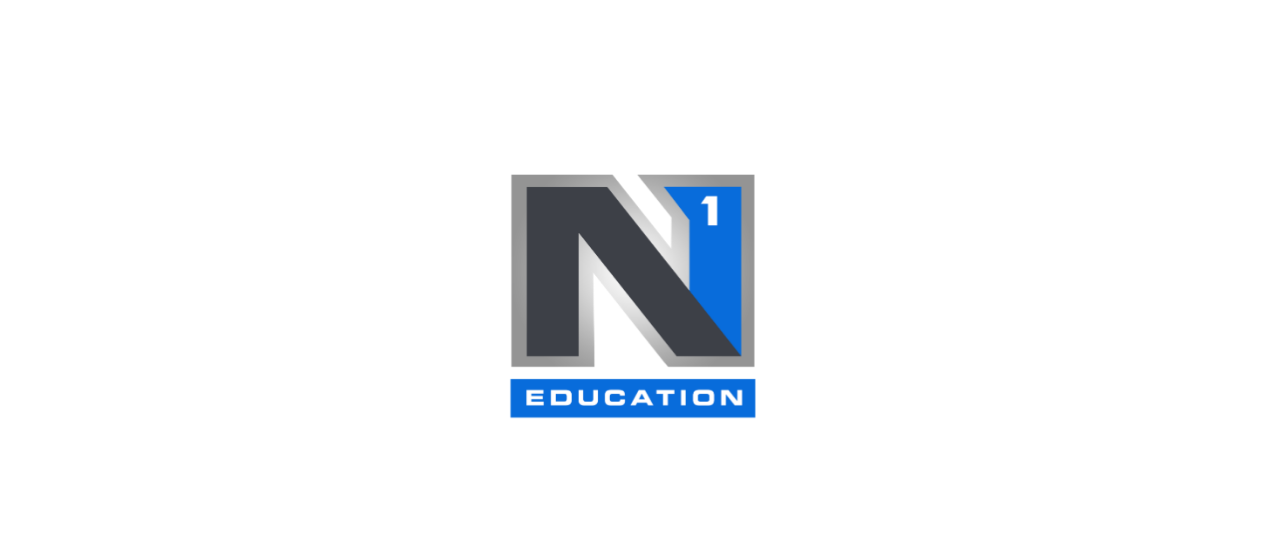 scroll, scrollTop: 1212, scrollLeft: 0, axis: vertical 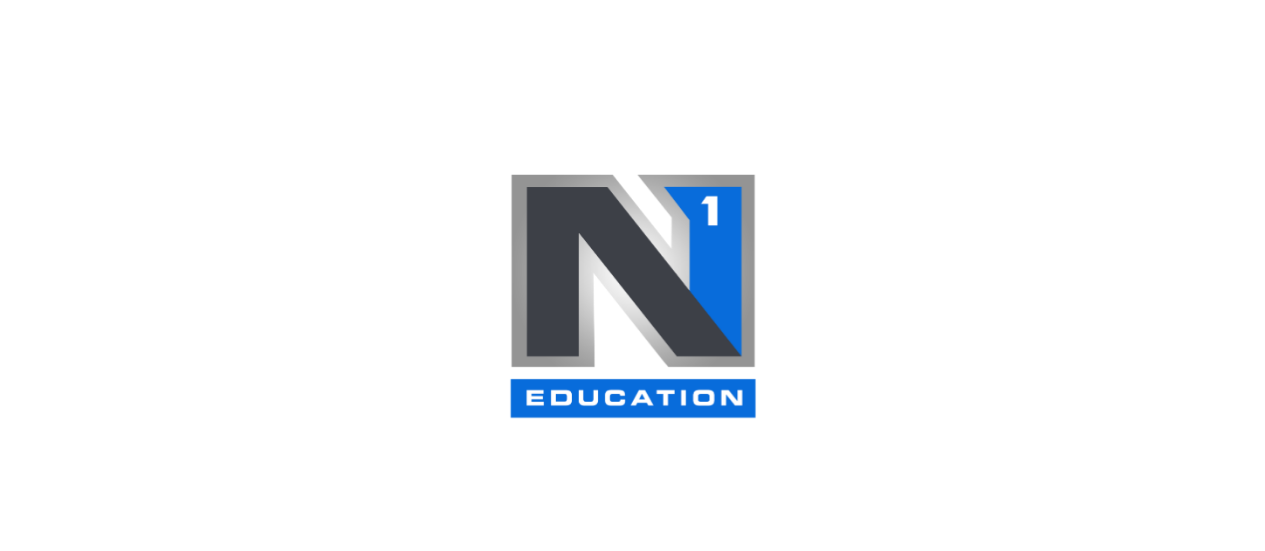 select on "AS" 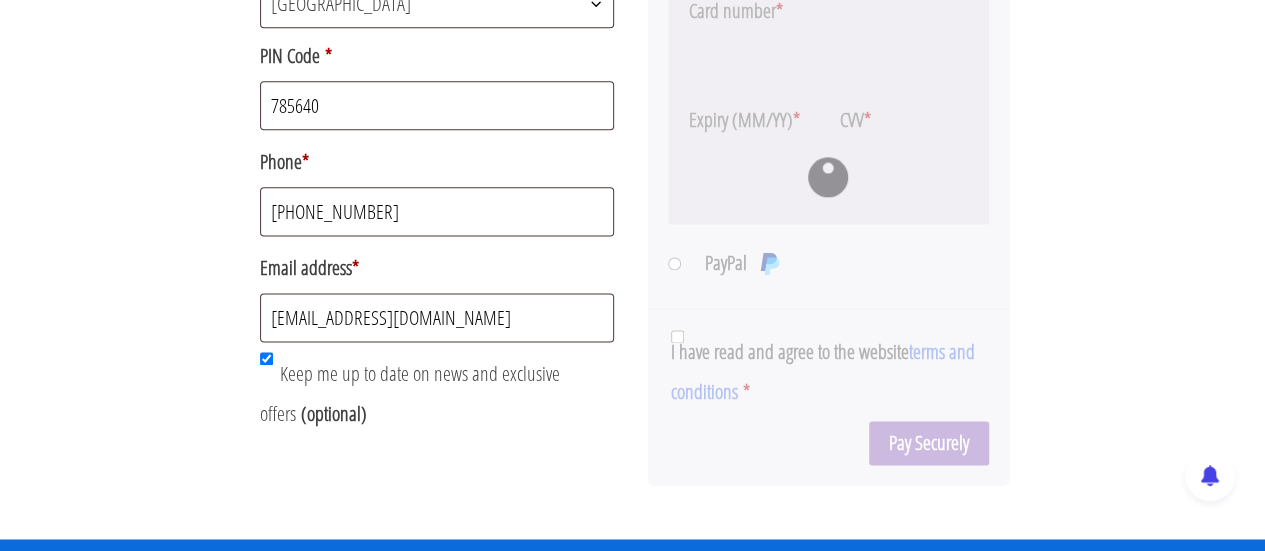 scroll, scrollTop: 36, scrollLeft: 0, axis: vertical 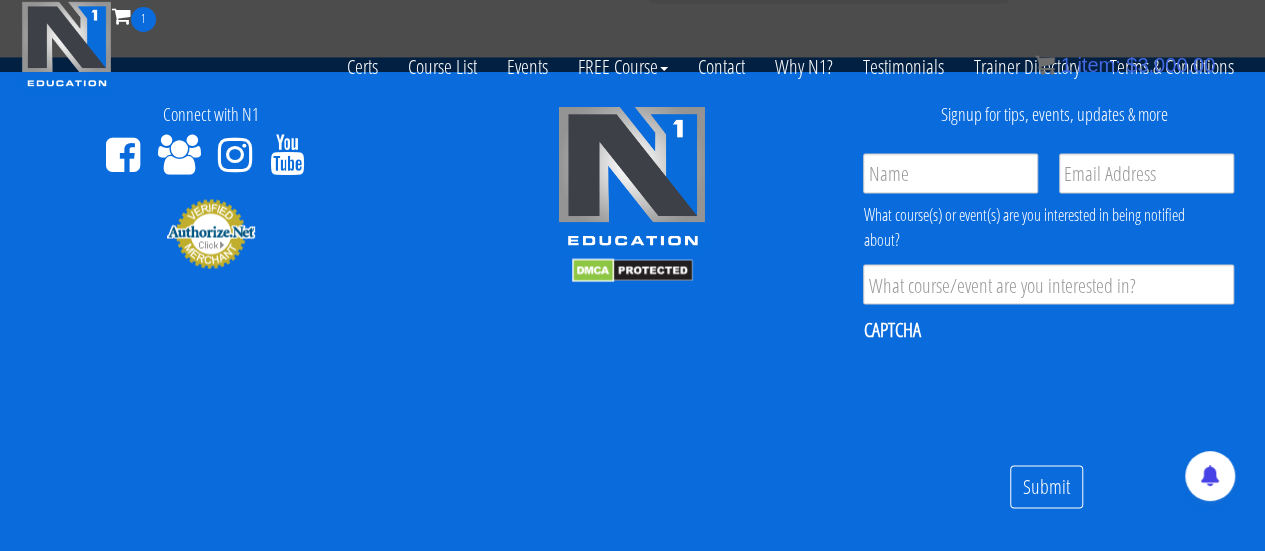 click on "Connect with N1
Signup for tips, events, updates & more
Name *   Email *
Product Interest * What course(s) or event(s) are you interested in being notified about?   CAPTCHA
Submit
© 2025 - N1 Education, Inc.
Terms & Conditions" at bounding box center (632, 373) 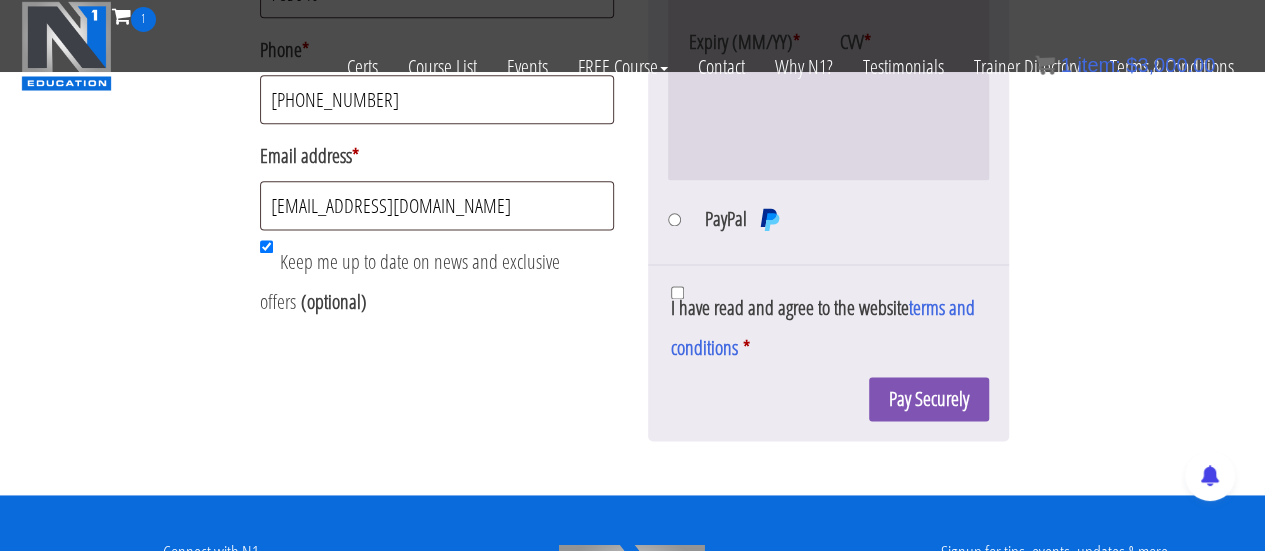 scroll, scrollTop: 1364, scrollLeft: 0, axis: vertical 